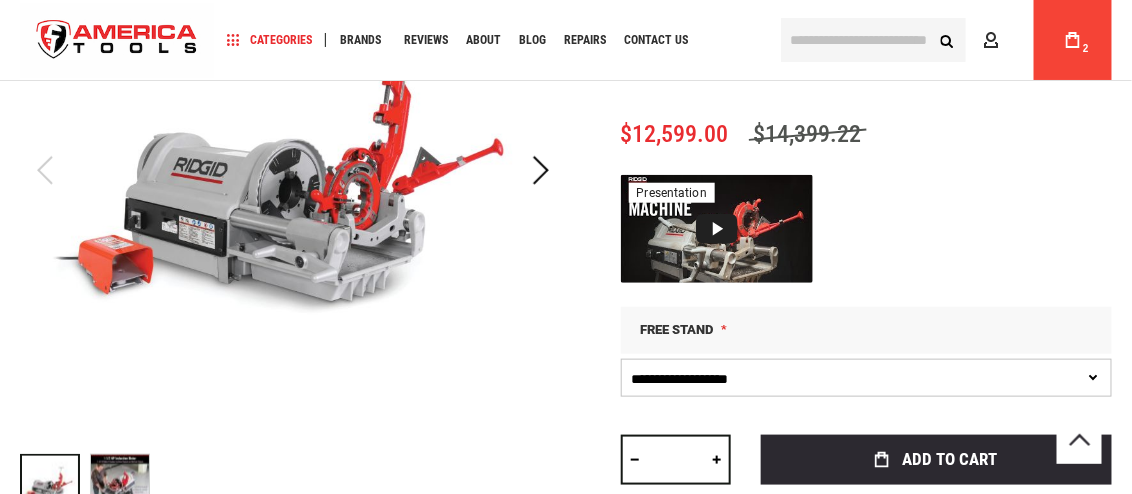 scroll, scrollTop: 419, scrollLeft: 0, axis: vertical 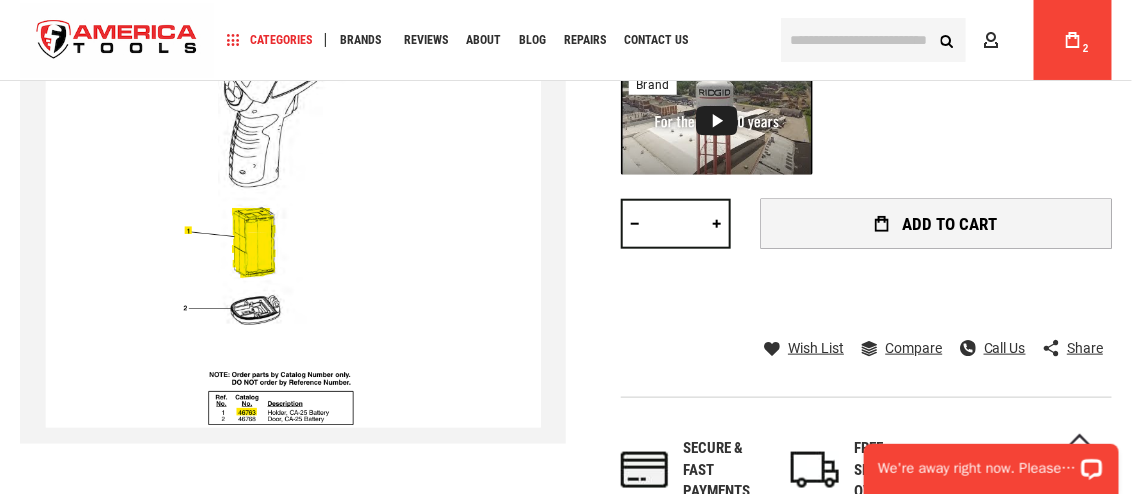 click on "Add to Cart" at bounding box center [949, 224] 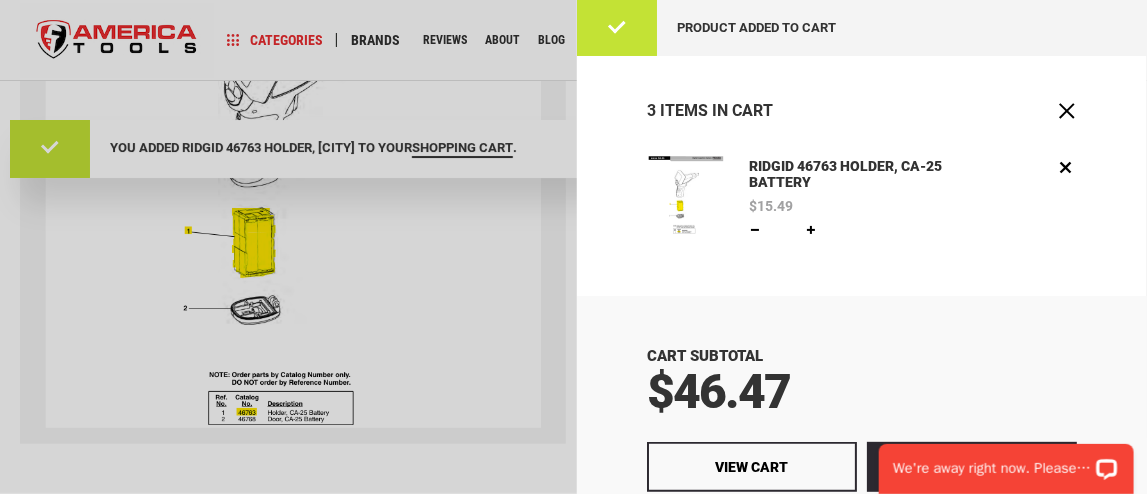 click at bounding box center [755, 230] 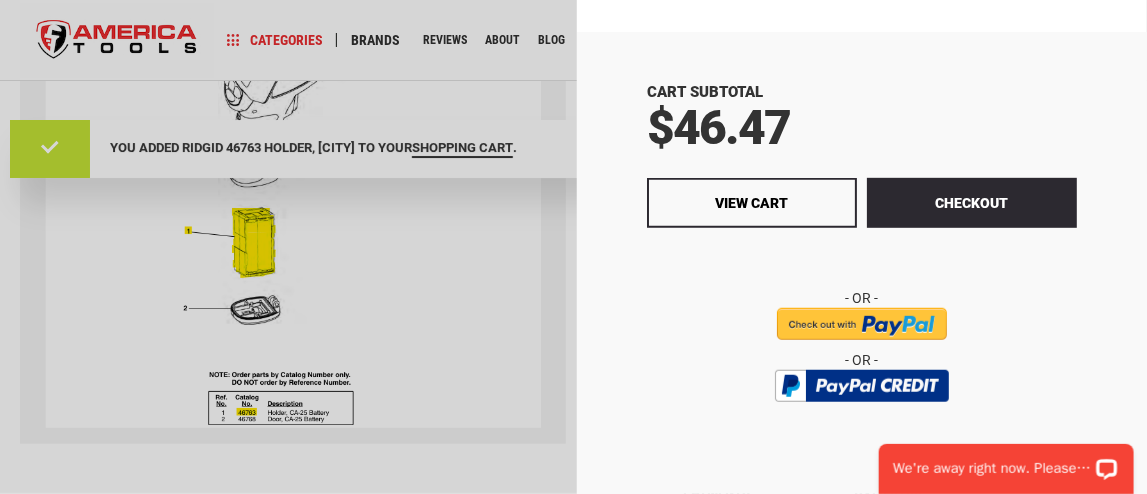 scroll, scrollTop: 332, scrollLeft: 0, axis: vertical 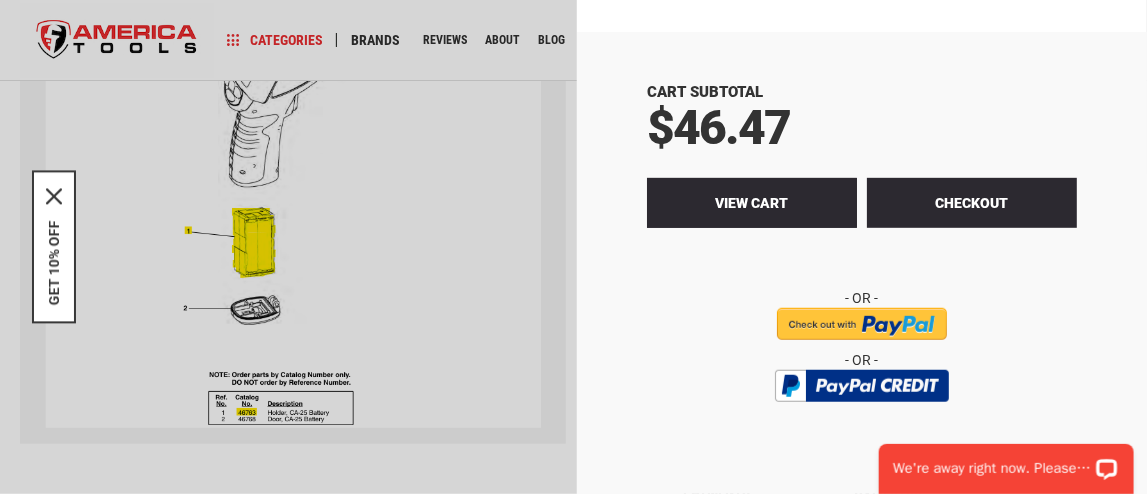 click on "View Cart" at bounding box center [752, 203] 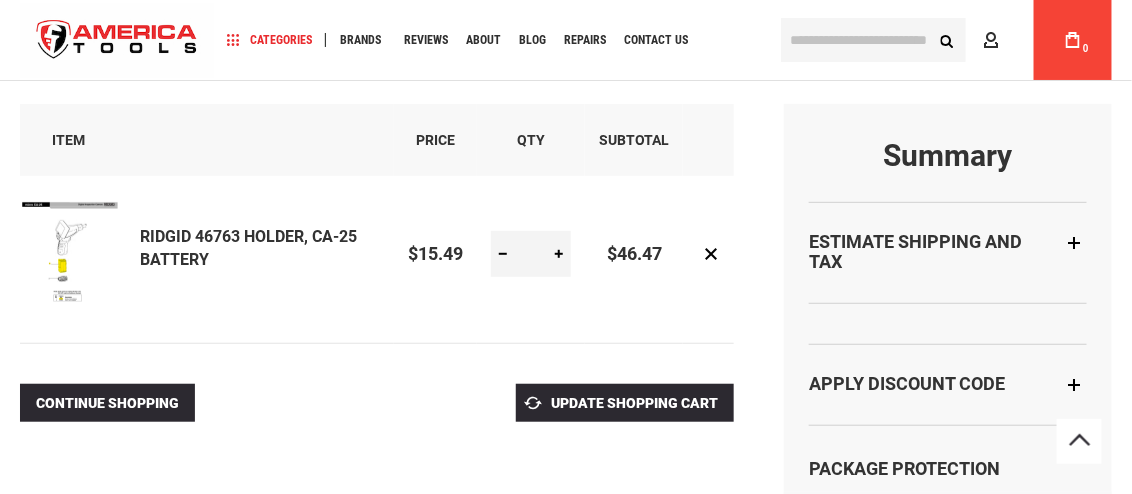 scroll, scrollTop: 199, scrollLeft: 0, axis: vertical 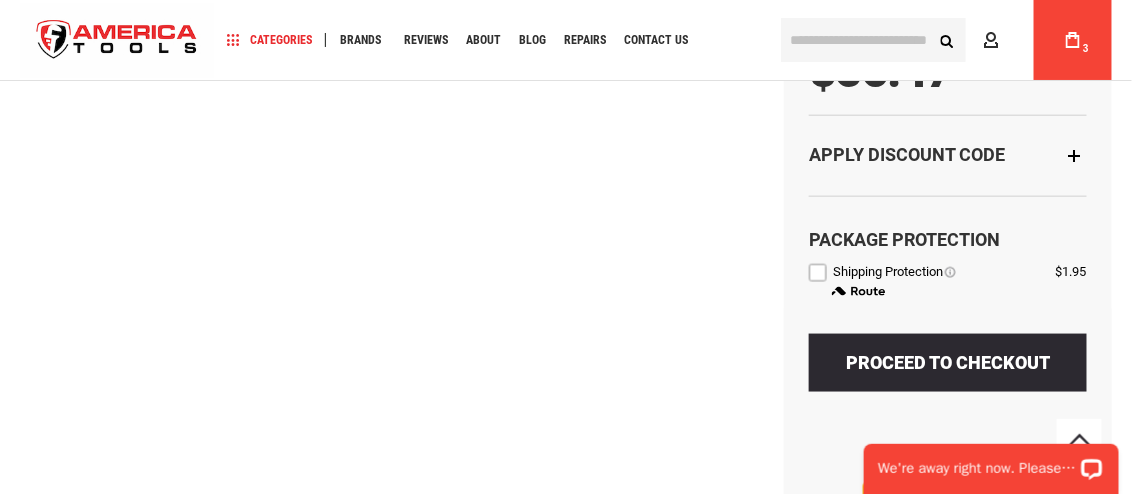 click on "Apply Discount Code" at bounding box center (948, 155) 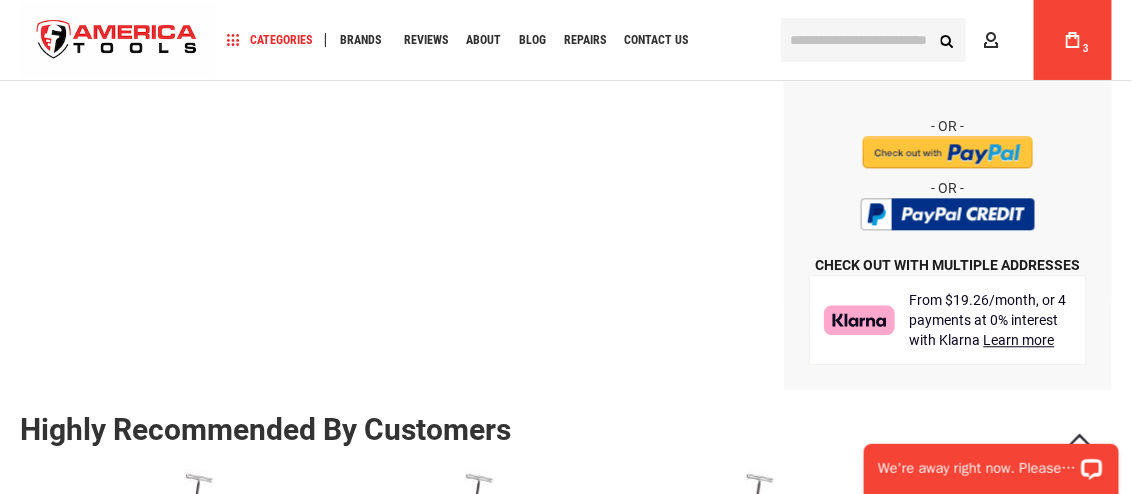 scroll, scrollTop: 1200, scrollLeft: 0, axis: vertical 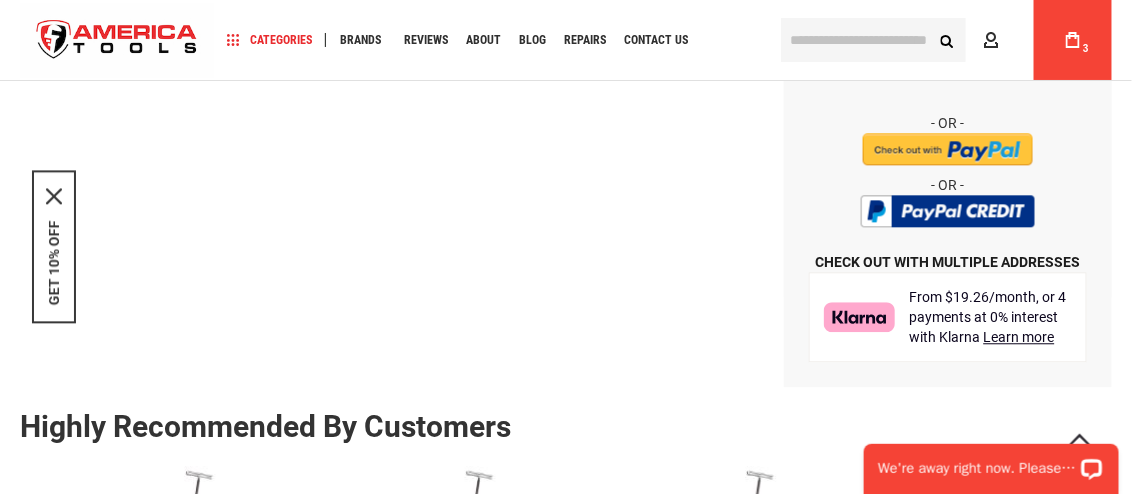 click on "Proceed to Checkout" at bounding box center [948, -97] 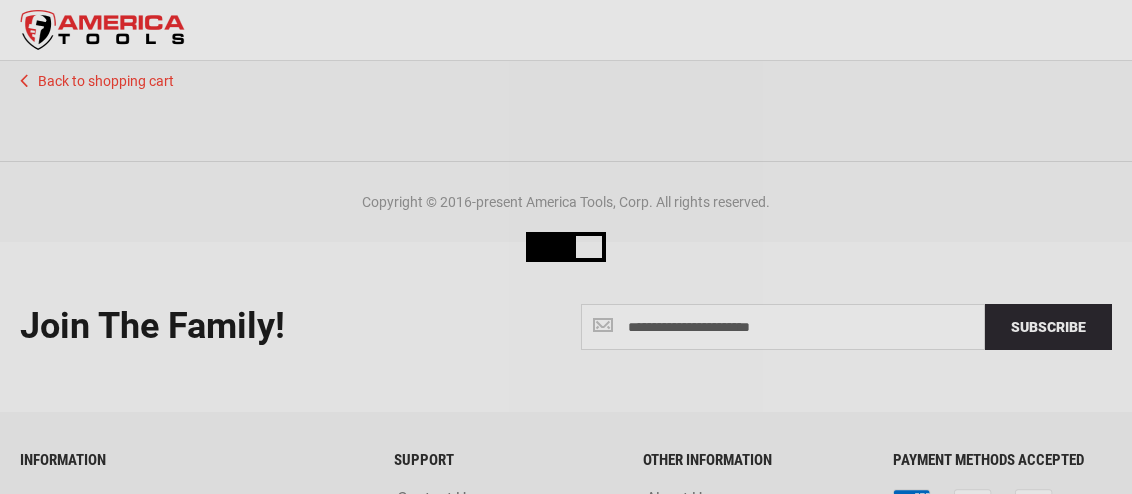 scroll, scrollTop: 0, scrollLeft: 0, axis: both 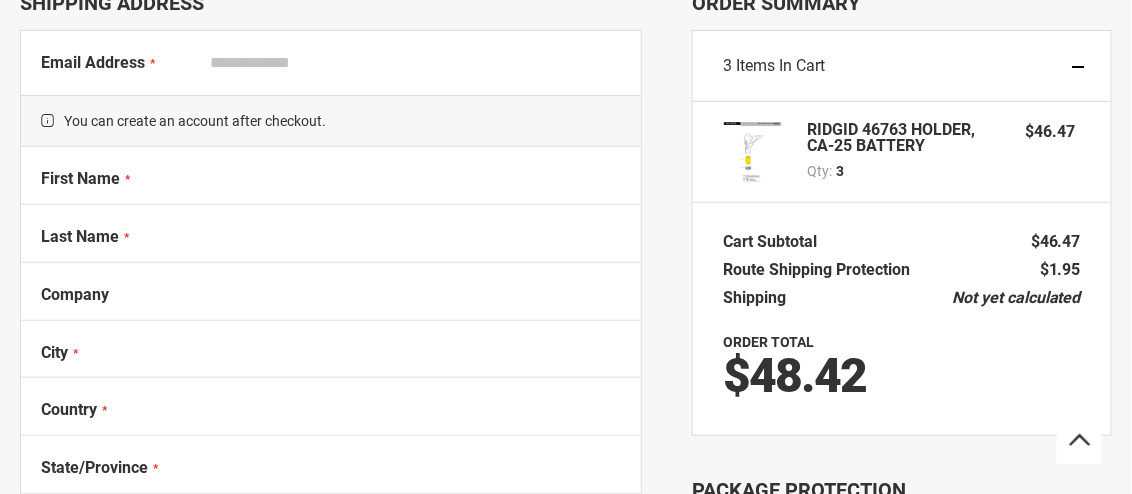 select on "**" 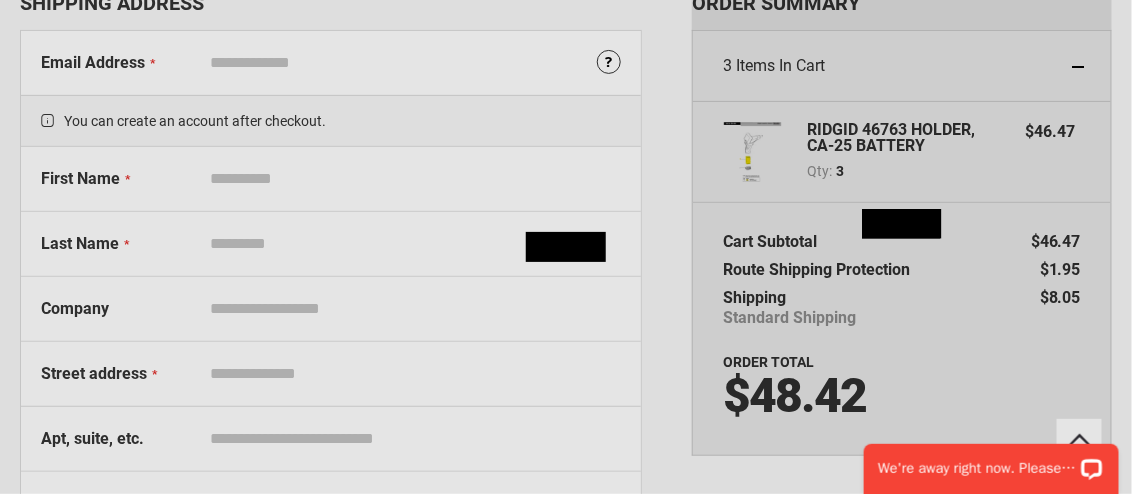 scroll, scrollTop: 0, scrollLeft: 0, axis: both 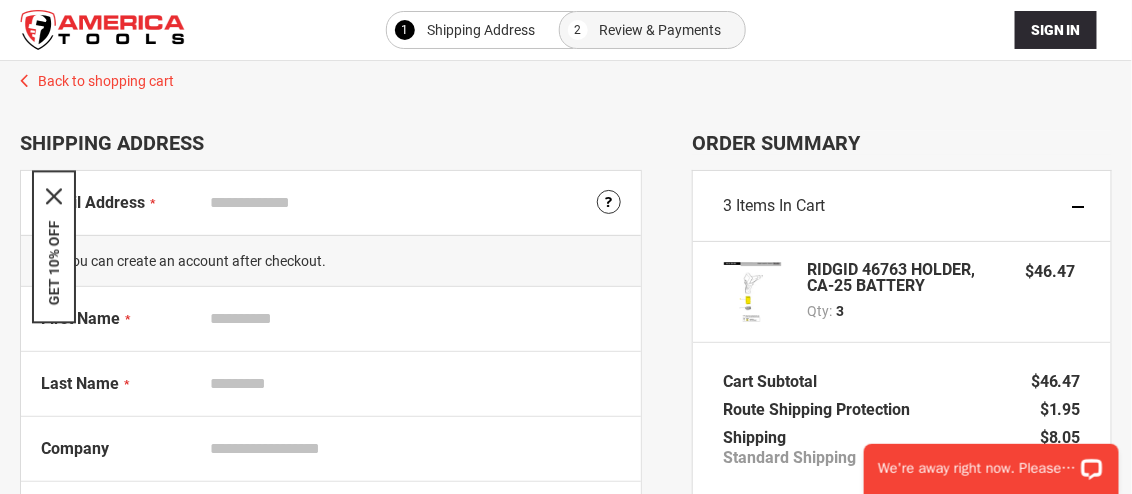 click on "Email Address" at bounding box center (411, 203) 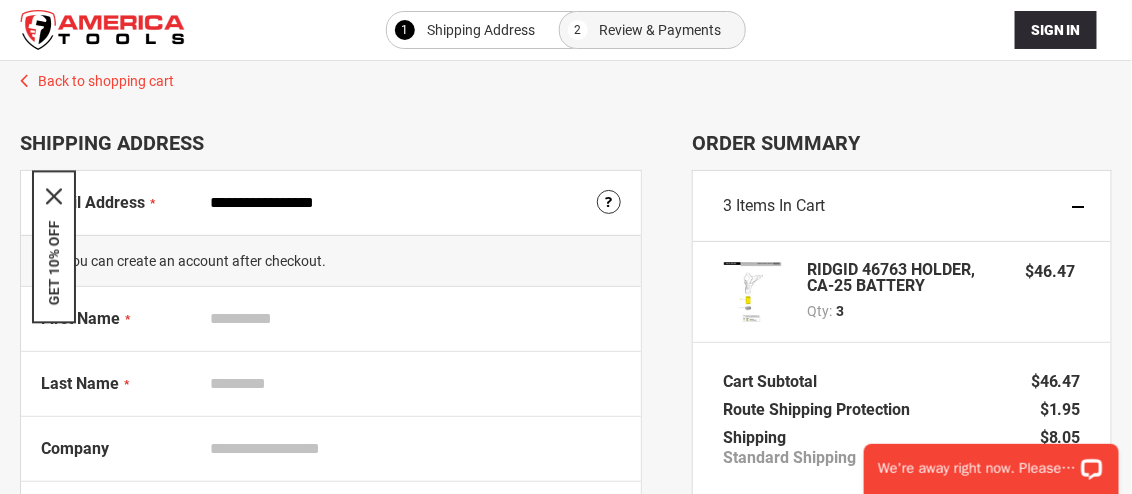 type on "**********" 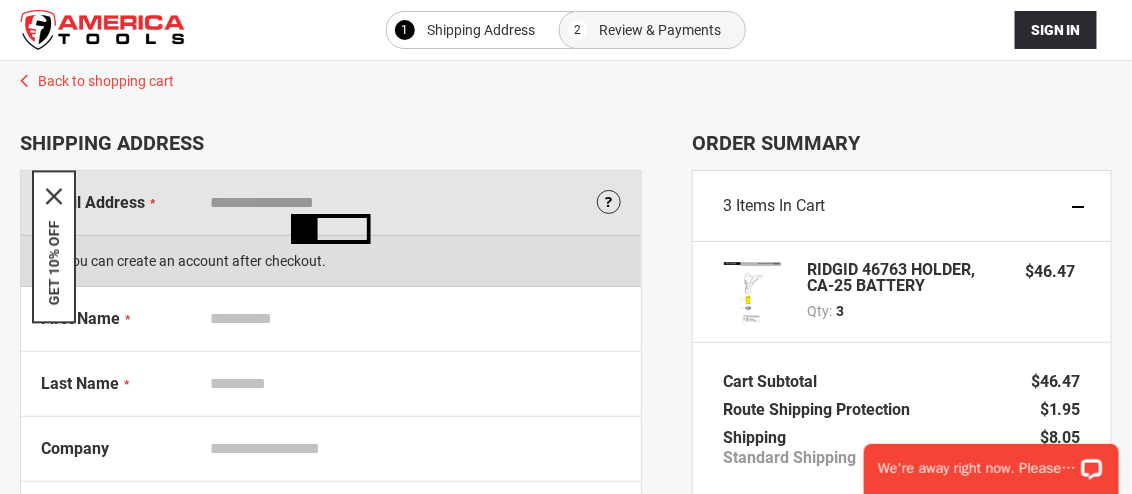 click on "First Name" at bounding box center (411, 319) 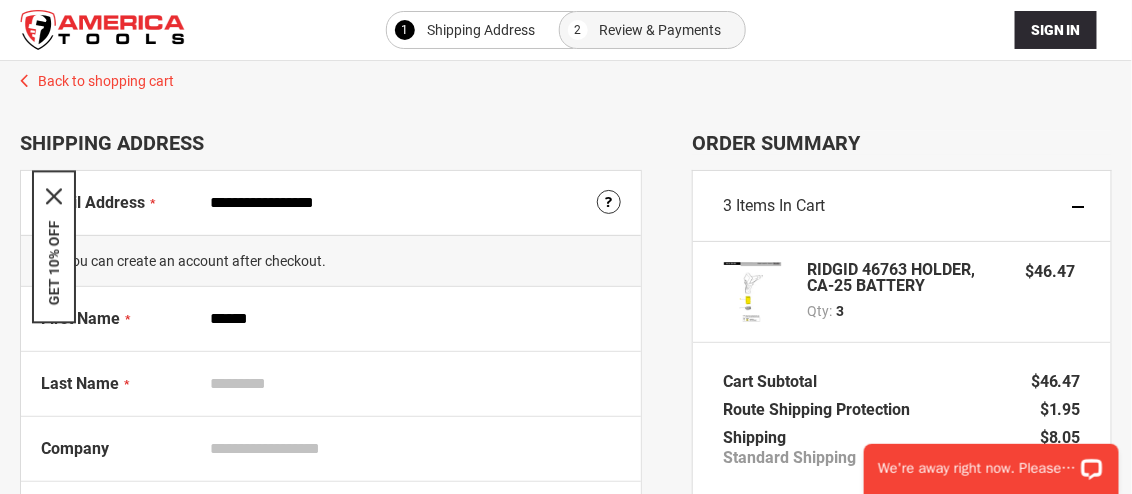type on "******" 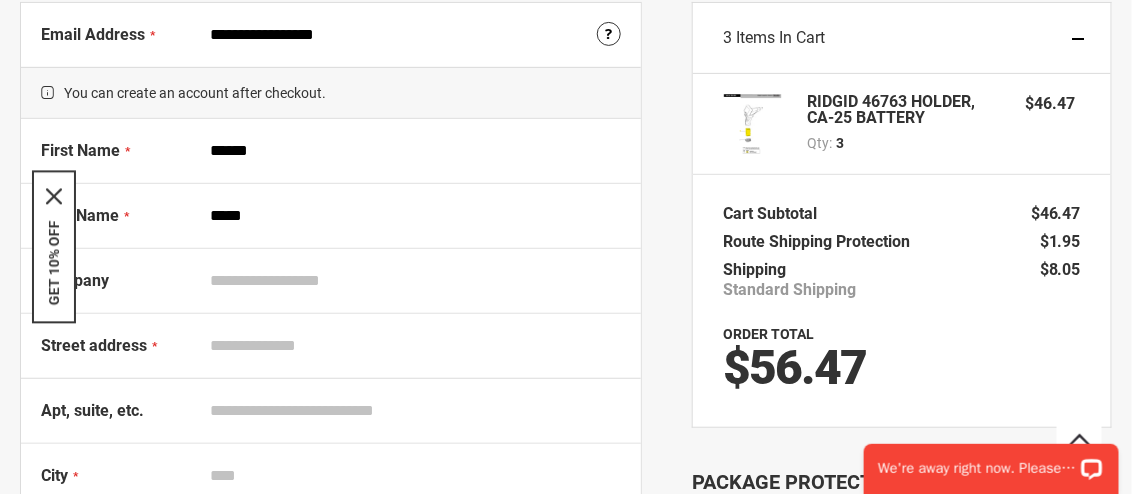 scroll, scrollTop: 199, scrollLeft: 0, axis: vertical 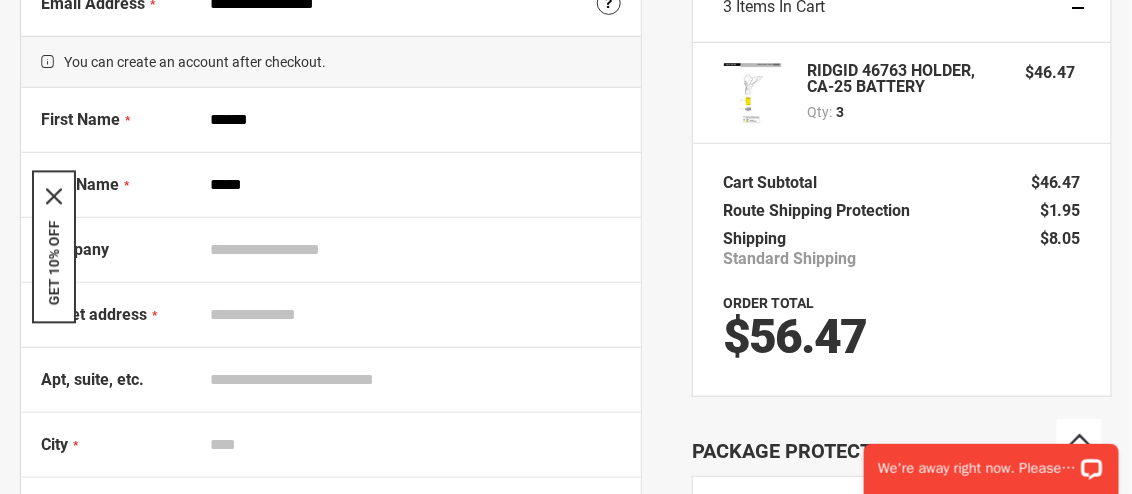 type on "*****" 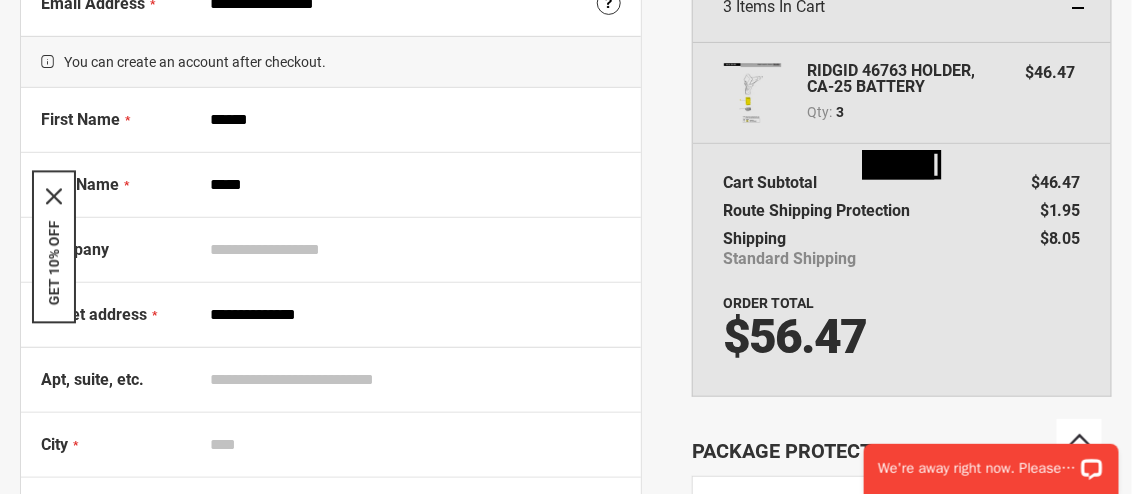 type on "**********" 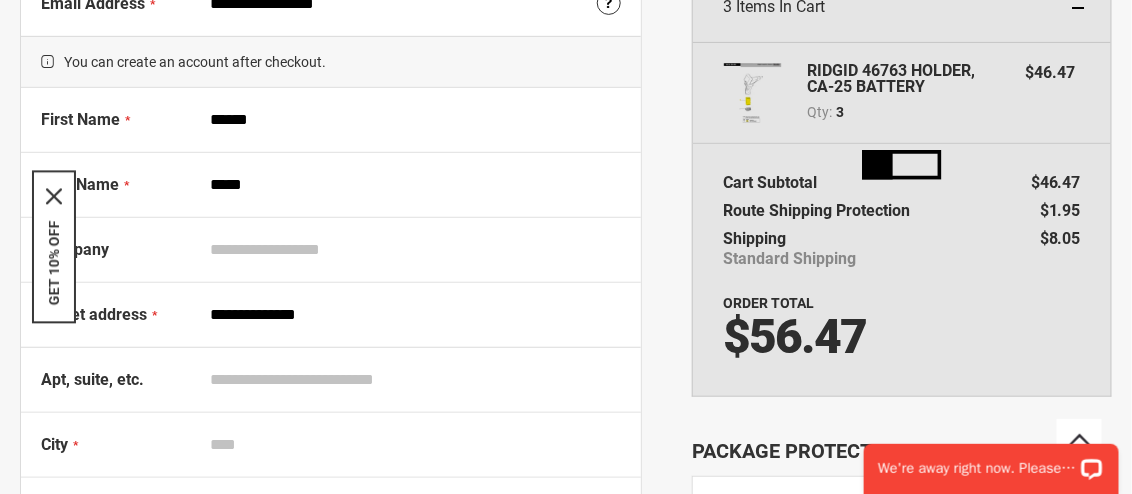 click at bounding box center [902, 164] 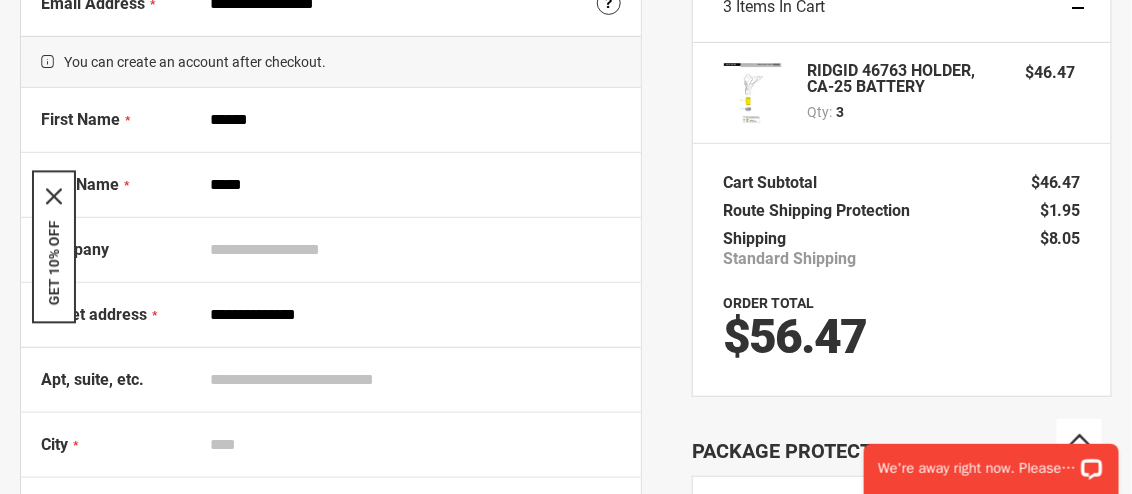 click on "3" at bounding box center (840, 112) 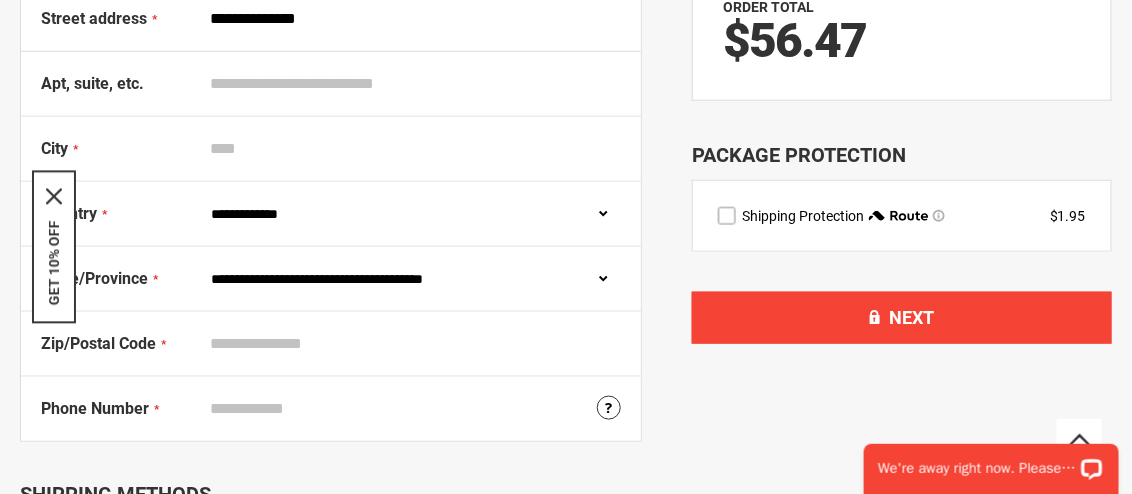 scroll, scrollTop: 600, scrollLeft: 0, axis: vertical 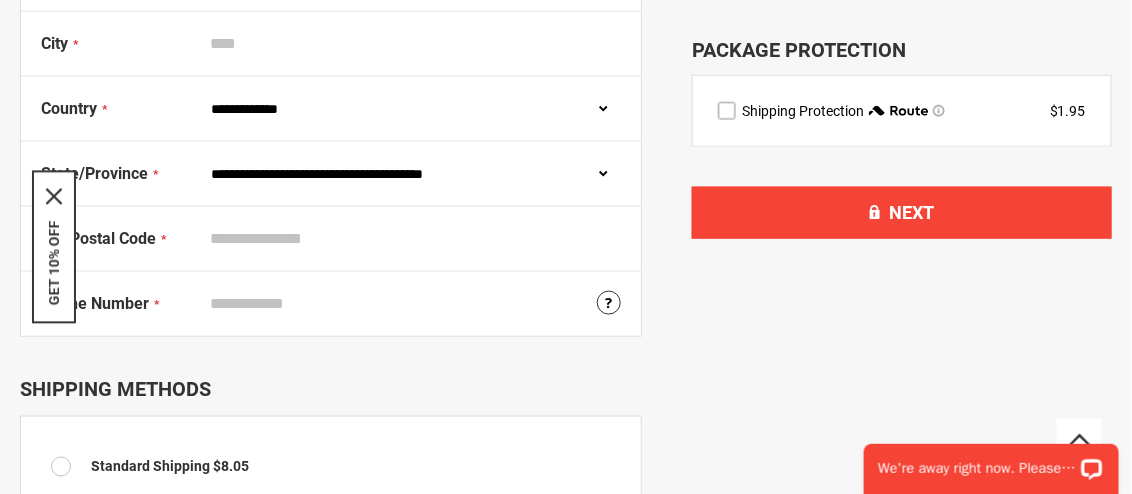click on "**********" at bounding box center [411, 174] 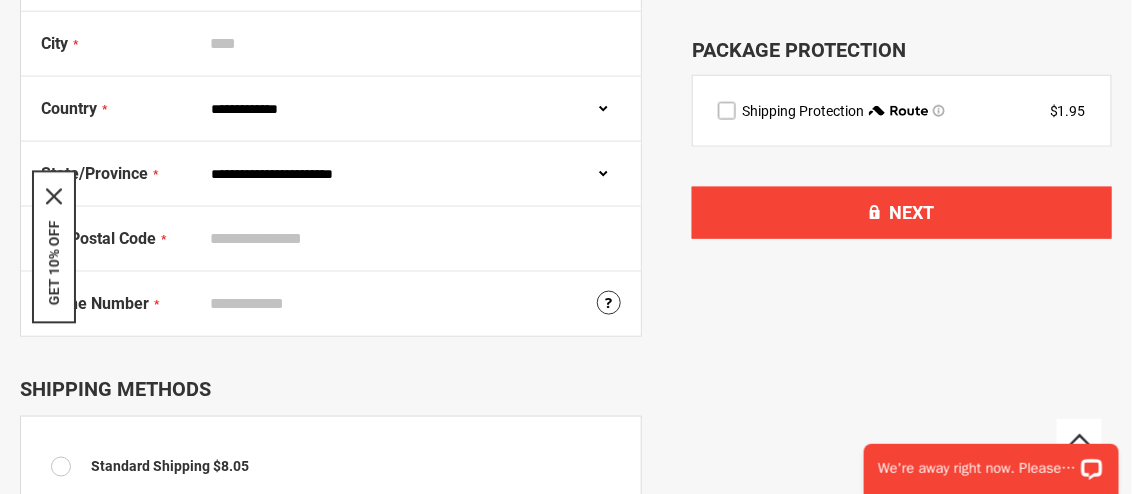 click on "**********" at bounding box center (411, 174) 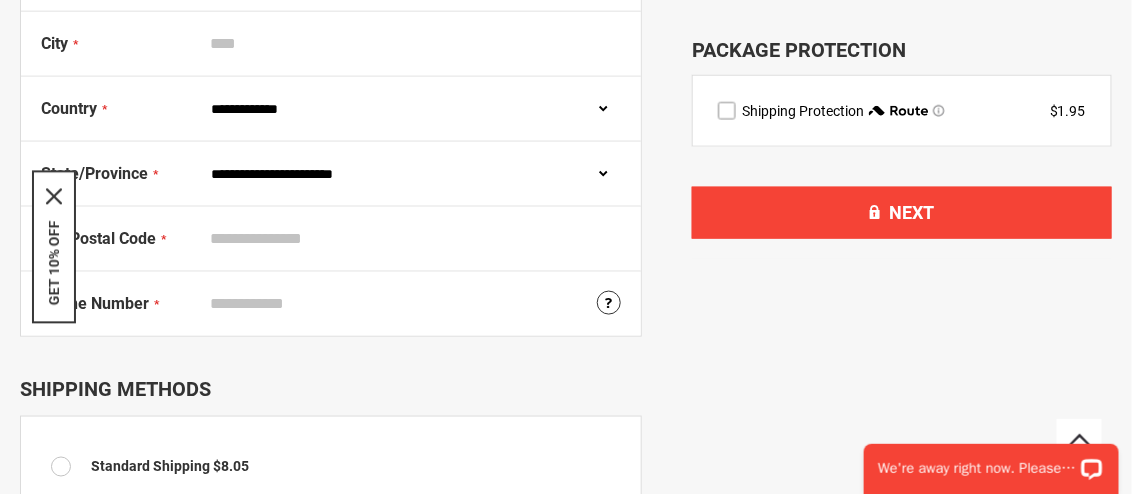 click on "Zip/Postal Code" at bounding box center (411, 239) 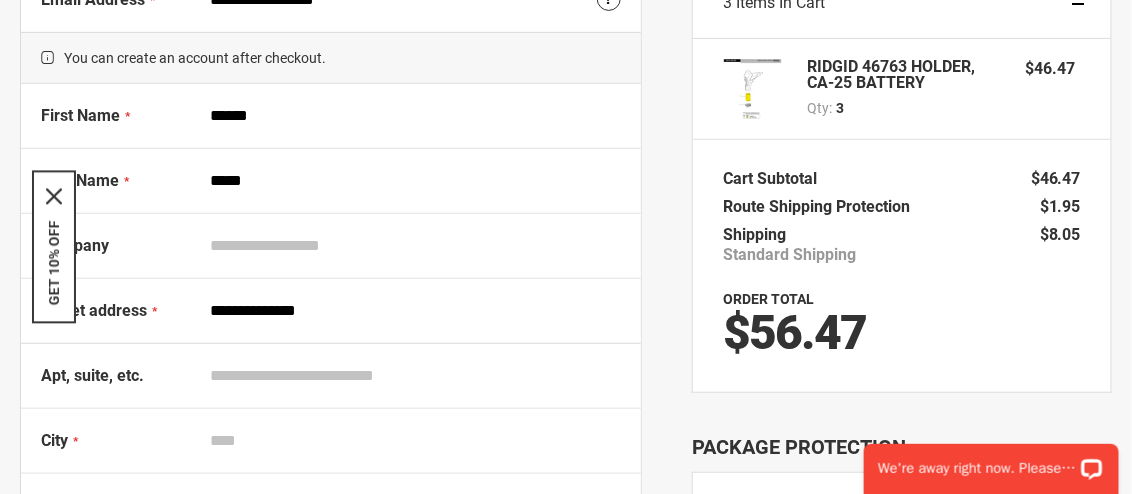 scroll, scrollTop: 0, scrollLeft: 0, axis: both 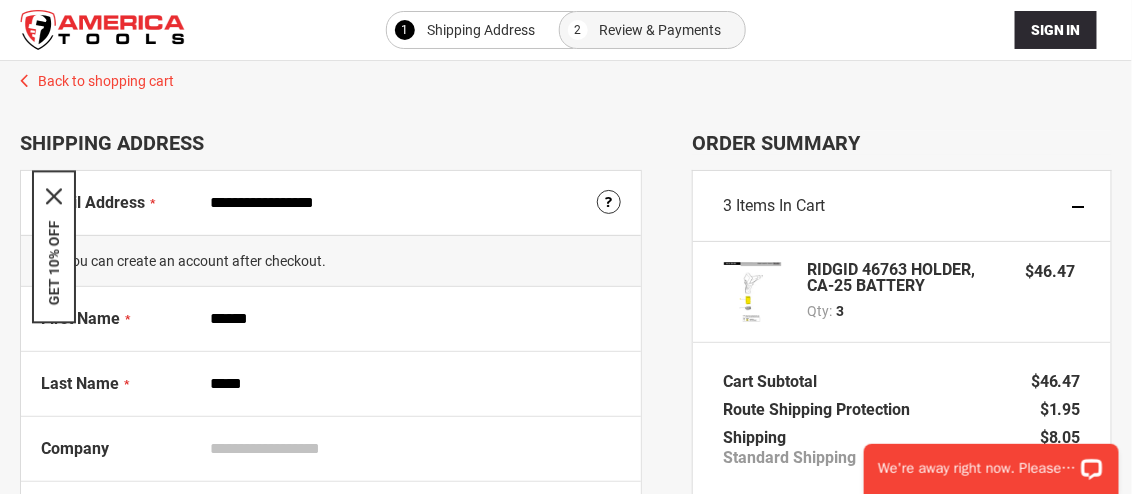 type on "*****" 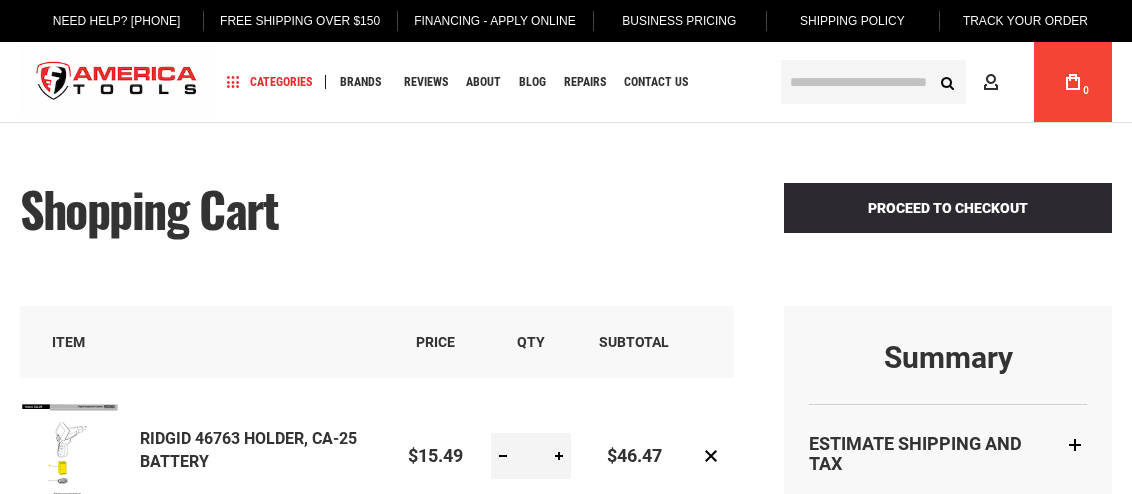 scroll, scrollTop: 0, scrollLeft: 0, axis: both 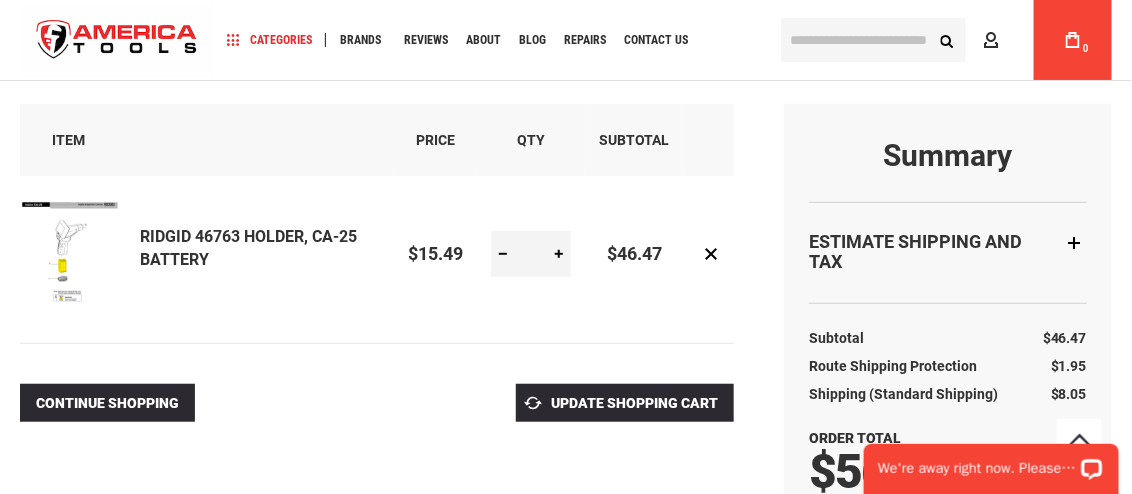 click at bounding box center [503, 254] 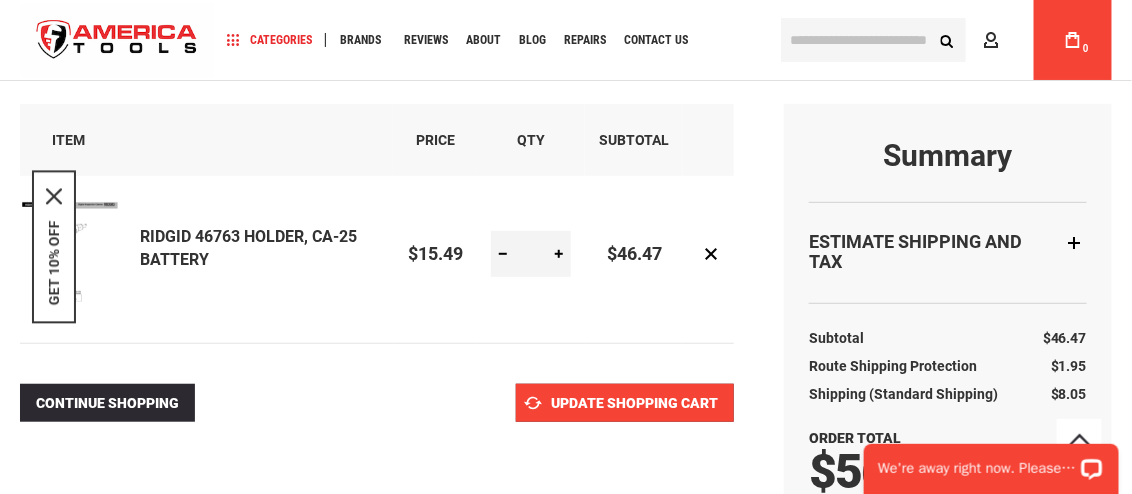 click on "Update Shopping Cart" at bounding box center [634, 403] 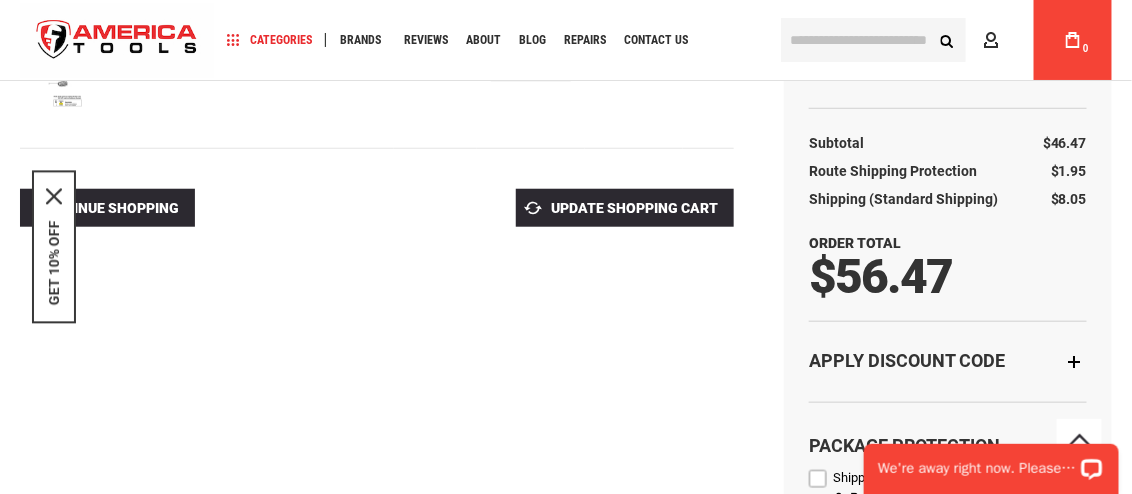 scroll, scrollTop: 399, scrollLeft: 0, axis: vertical 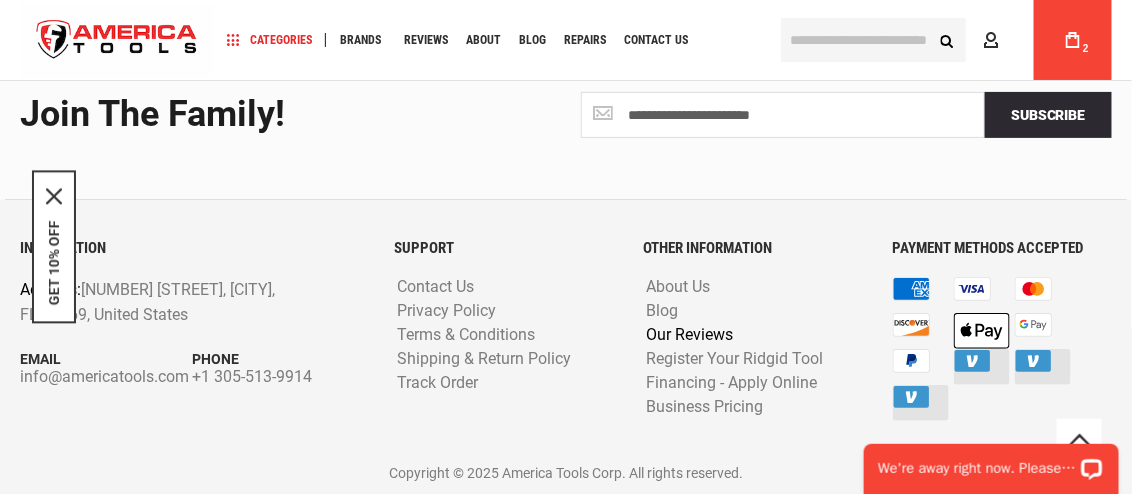 click on "Our Reviews" at bounding box center [689, 335] 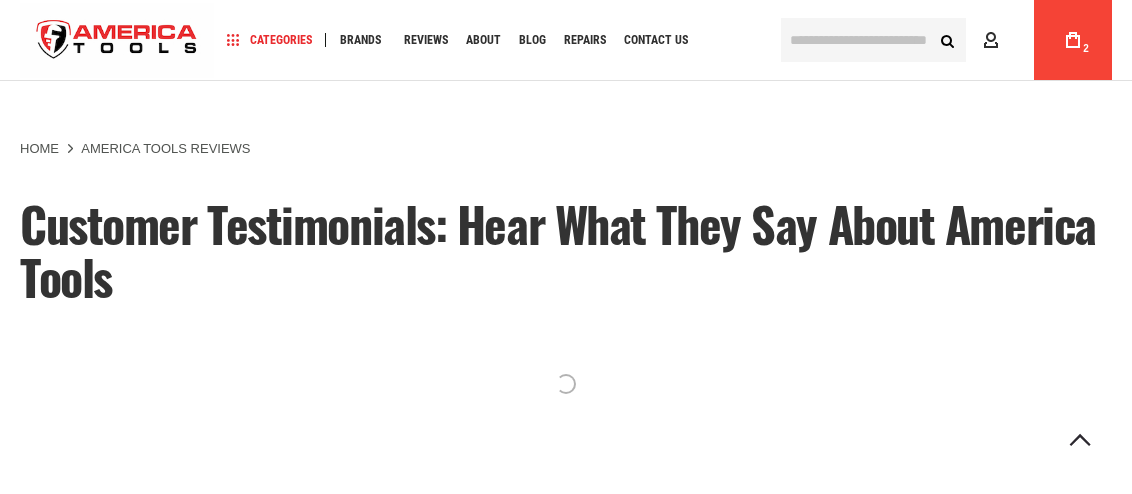 scroll, scrollTop: 199, scrollLeft: 0, axis: vertical 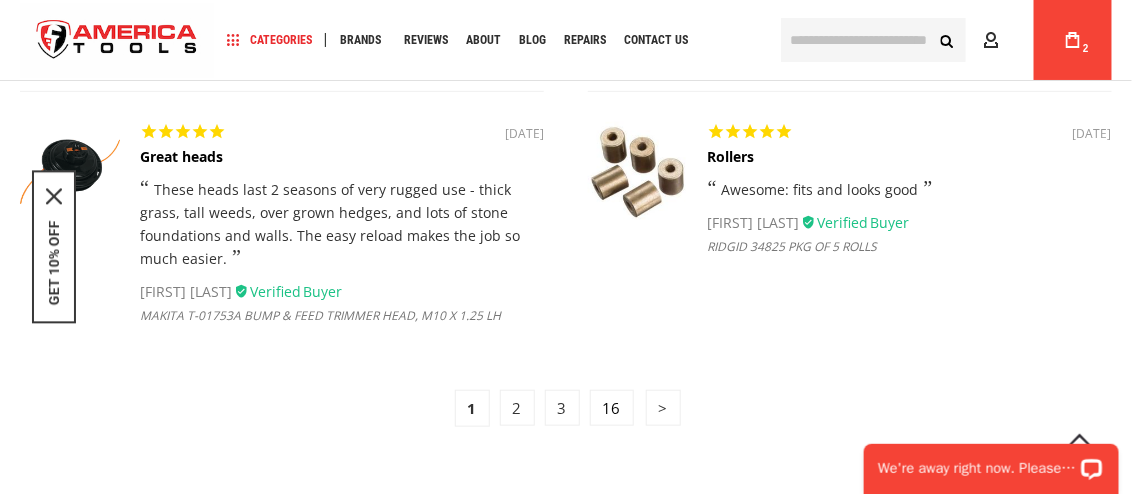 click on "16" at bounding box center (612, 408) 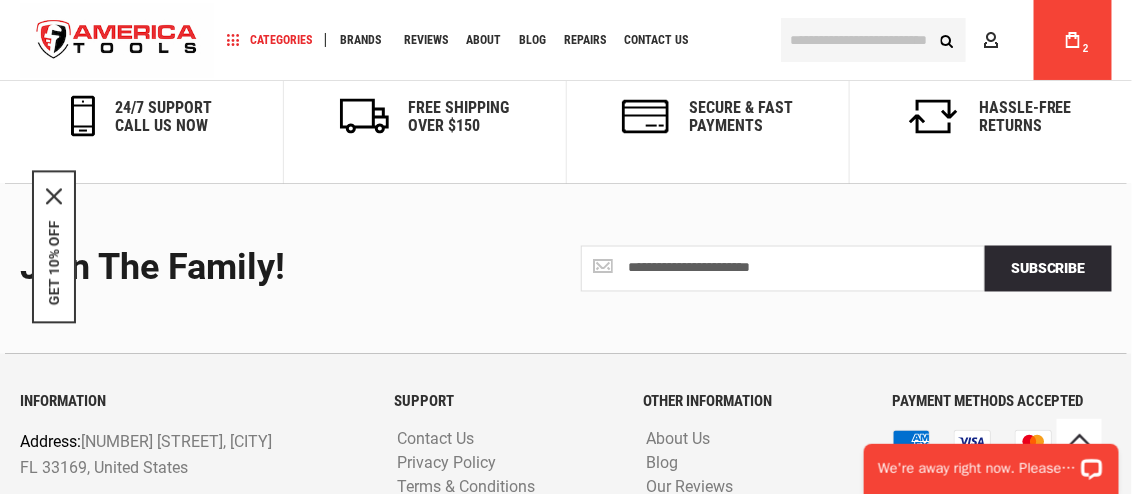 scroll, scrollTop: 5017, scrollLeft: 0, axis: vertical 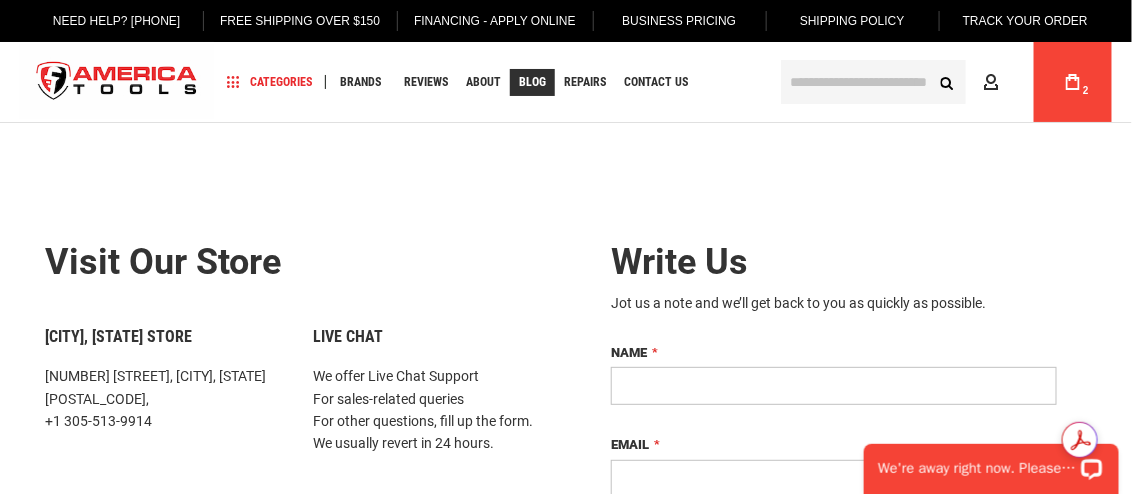 click on "Blog" at bounding box center [532, 82] 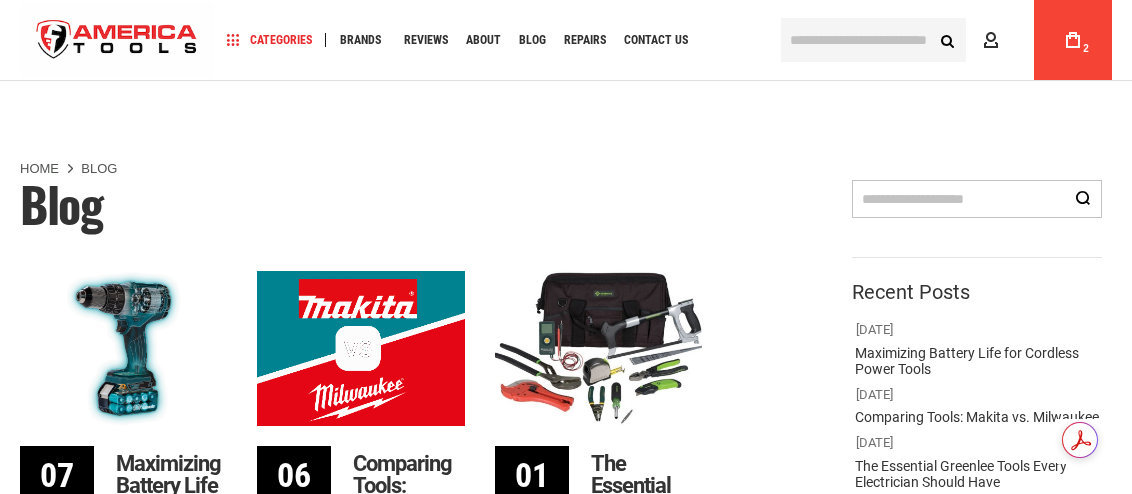 scroll, scrollTop: 199, scrollLeft: 0, axis: vertical 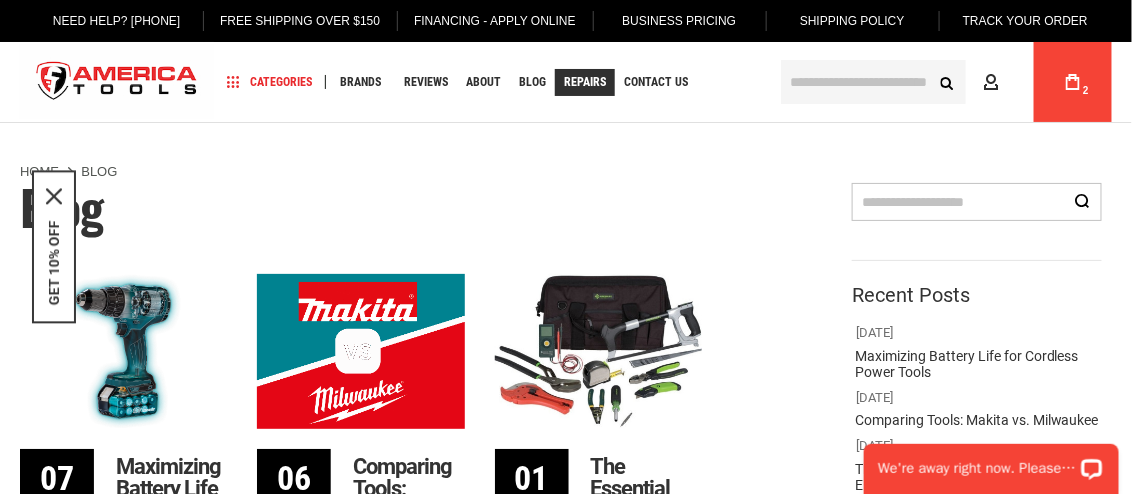 click on "Repairs" at bounding box center [585, 82] 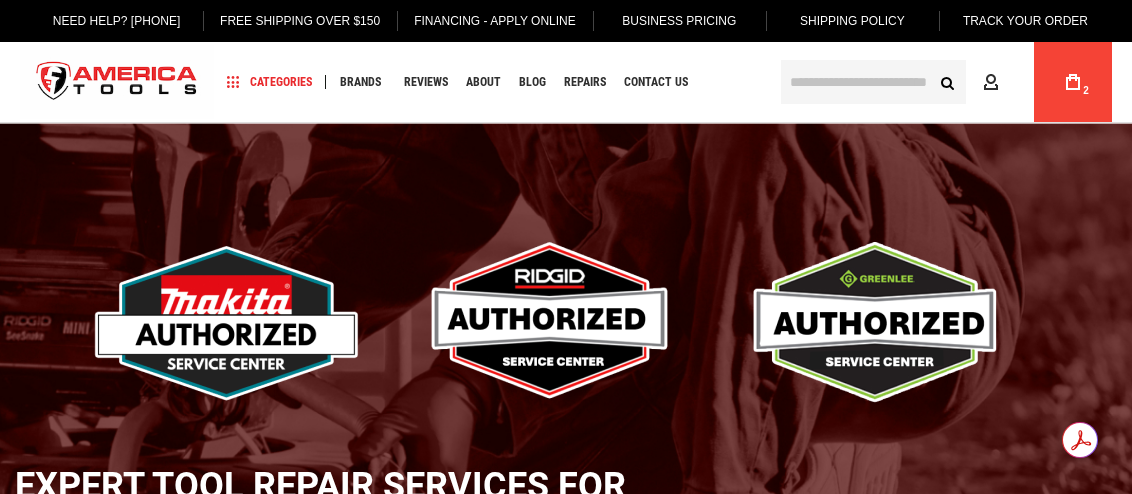 scroll, scrollTop: 0, scrollLeft: 0, axis: both 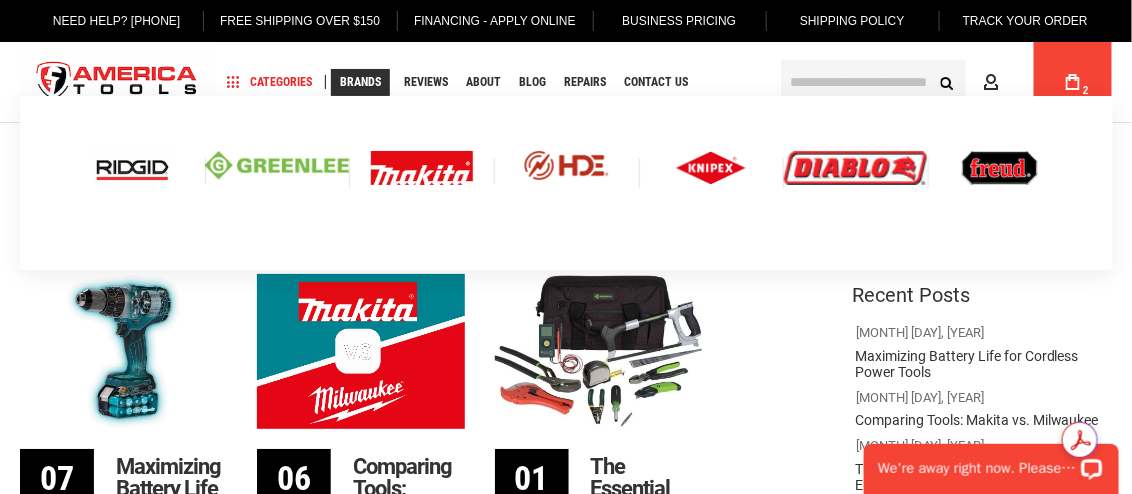 click at bounding box center (132, 168) 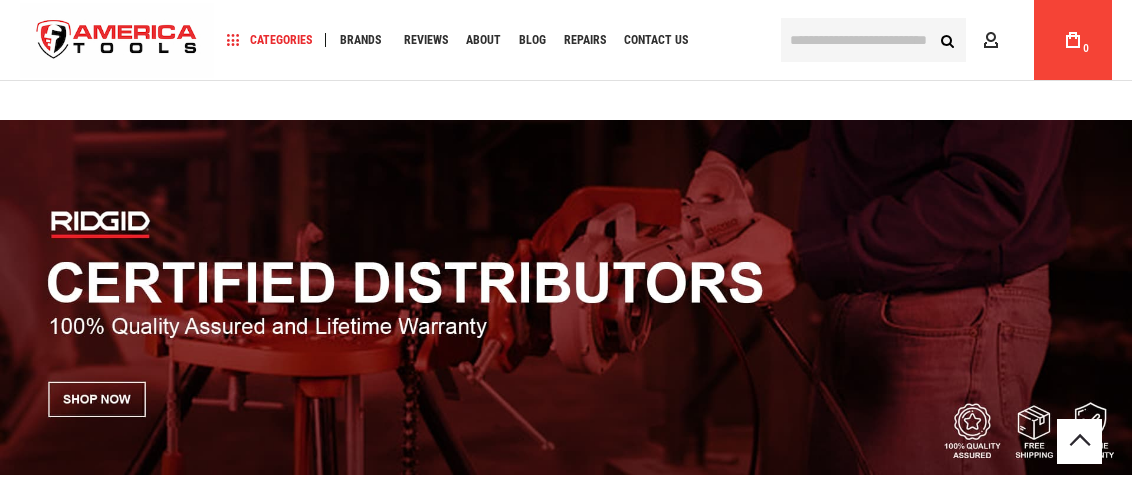 scroll, scrollTop: 600, scrollLeft: 0, axis: vertical 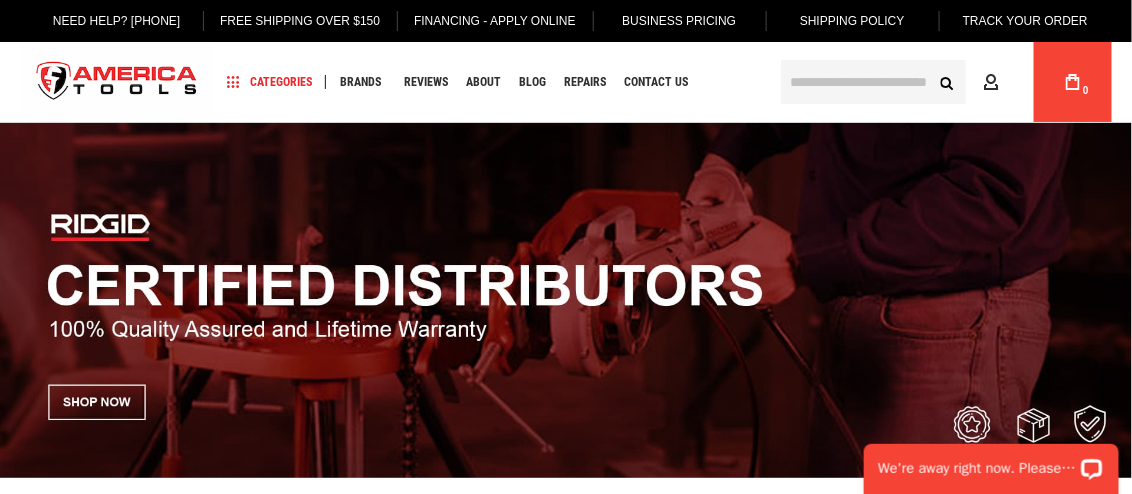 click at bounding box center [873, 82] 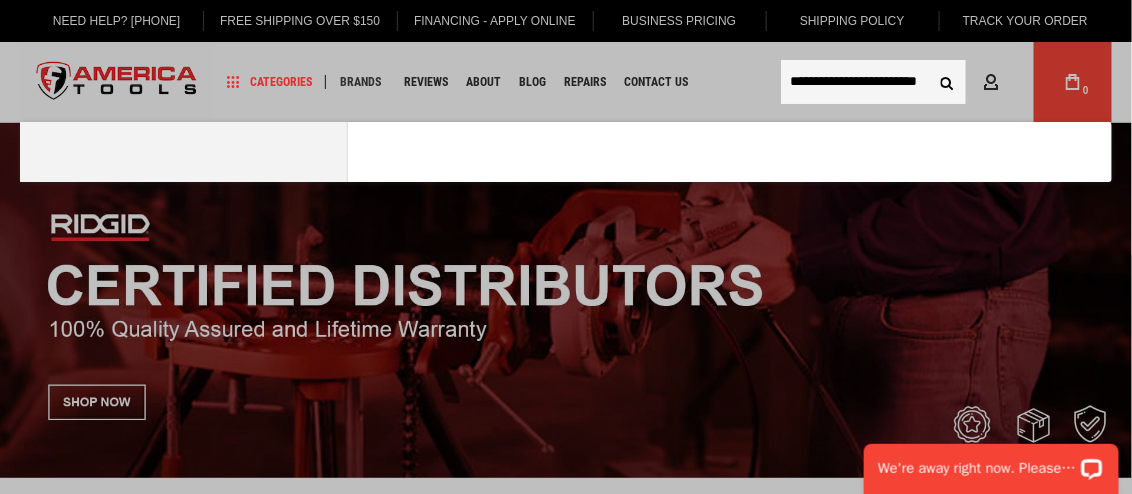 scroll, scrollTop: 0, scrollLeft: 9, axis: horizontal 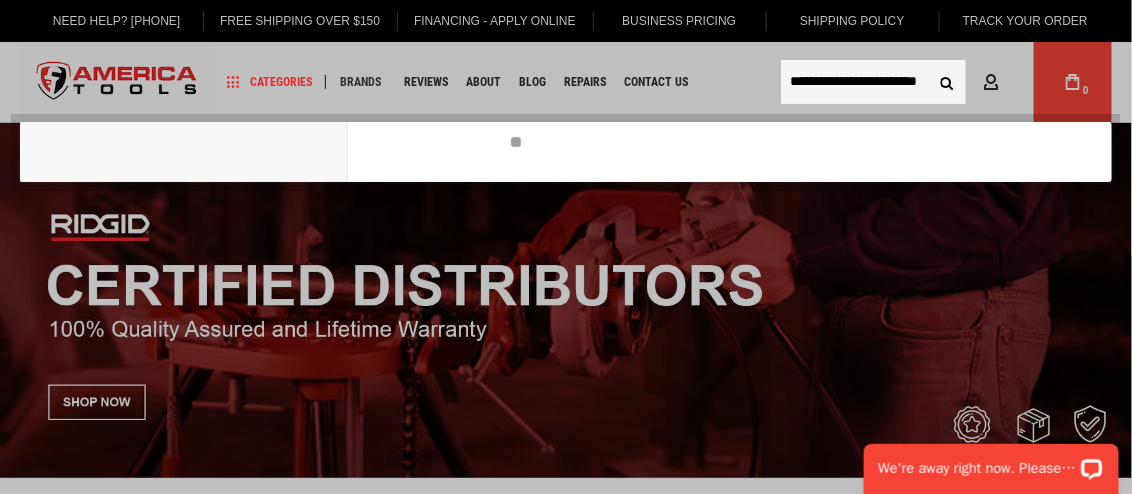 type on "**********" 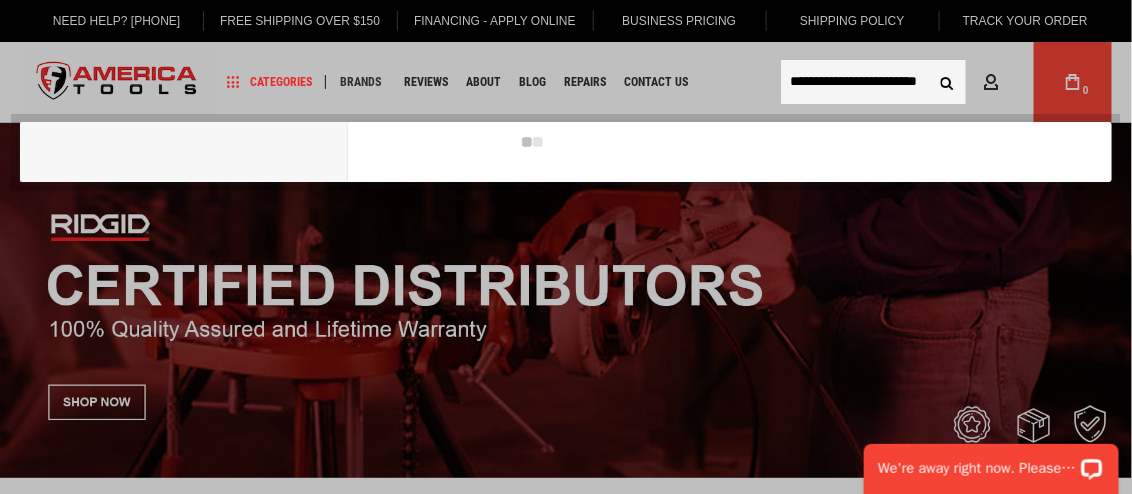 click on "Search" at bounding box center [947, 82] 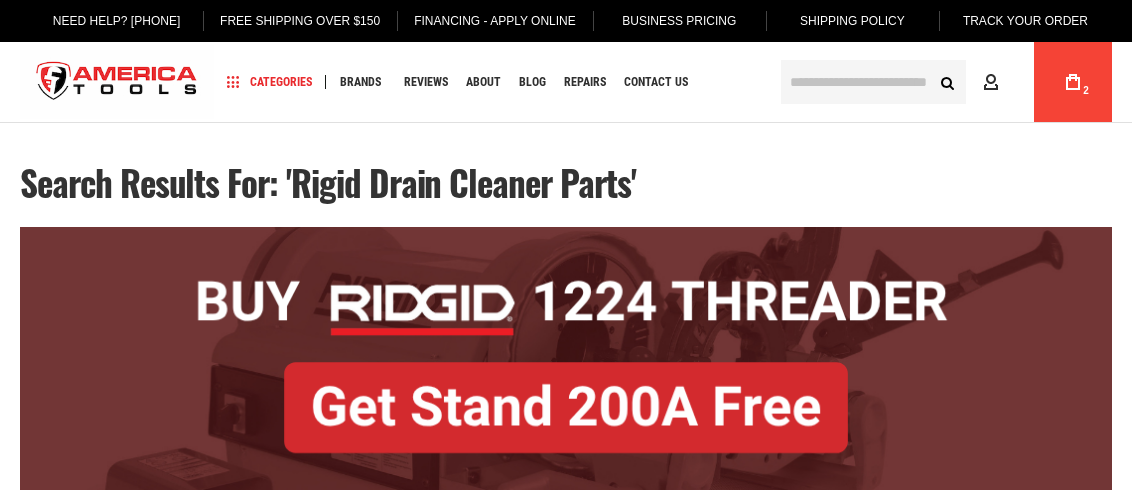 scroll, scrollTop: 0, scrollLeft: 0, axis: both 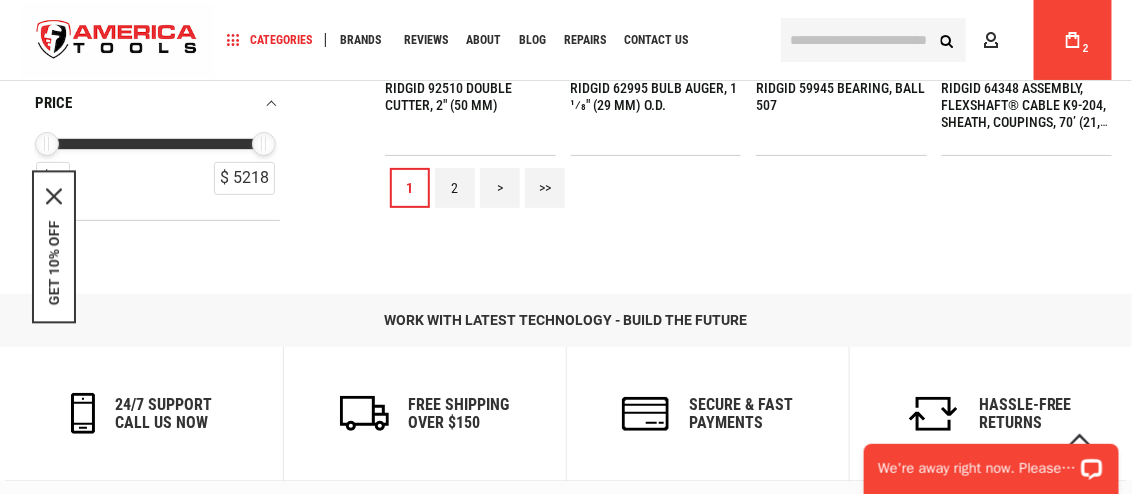 click on "2" at bounding box center (455, 188) 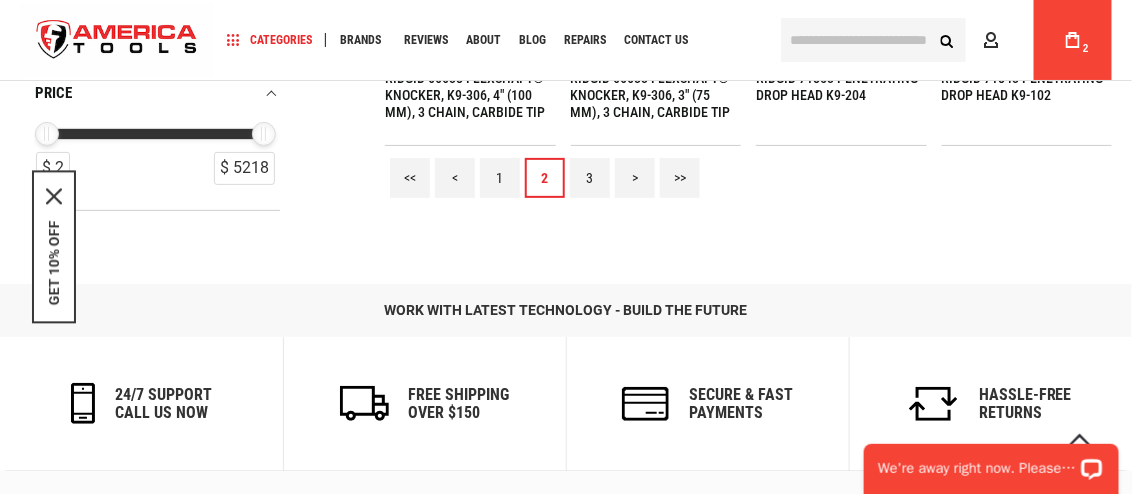 scroll, scrollTop: 2200, scrollLeft: 0, axis: vertical 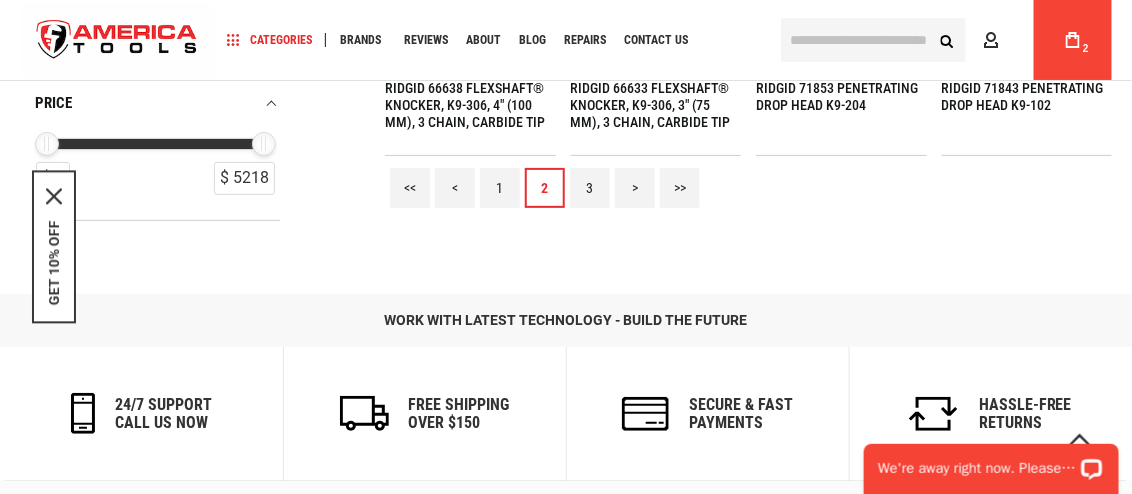click on "3" at bounding box center (590, 188) 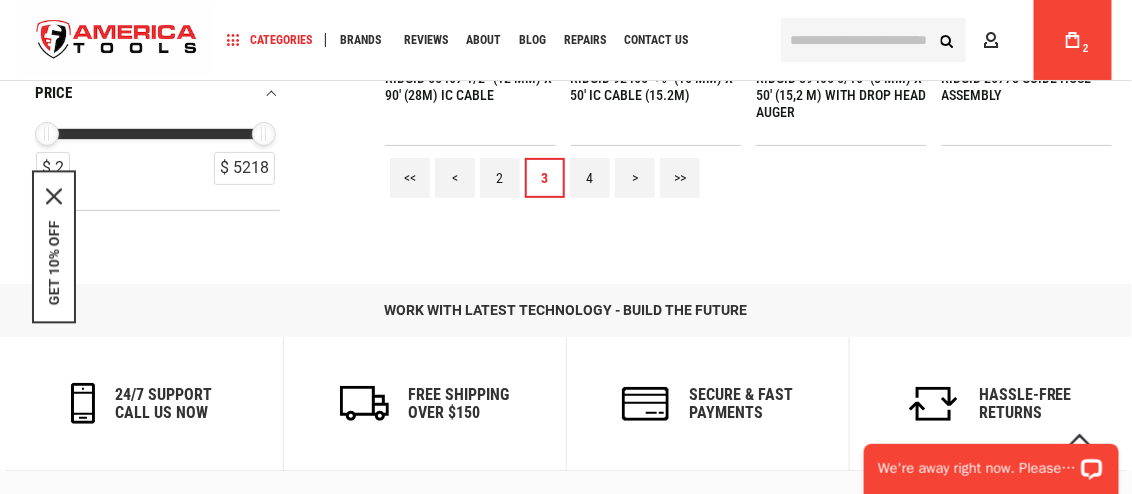 scroll, scrollTop: 2200, scrollLeft: 0, axis: vertical 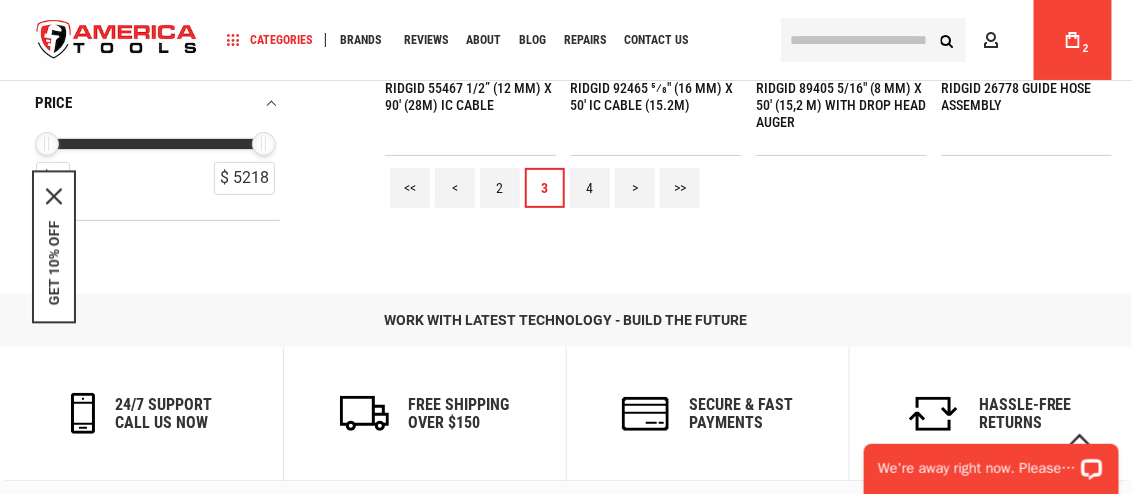 click on "4" at bounding box center (590, 188) 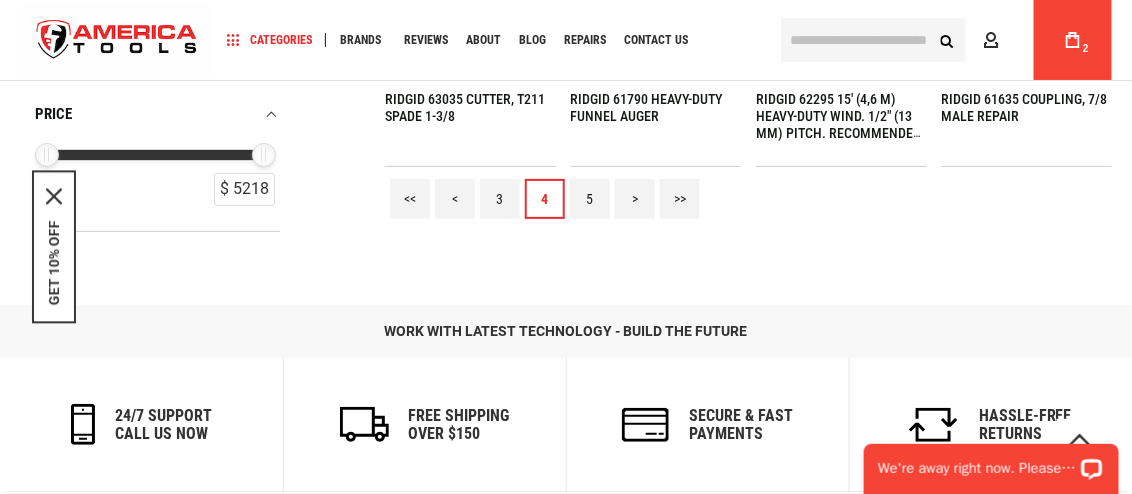 scroll, scrollTop: 2200, scrollLeft: 0, axis: vertical 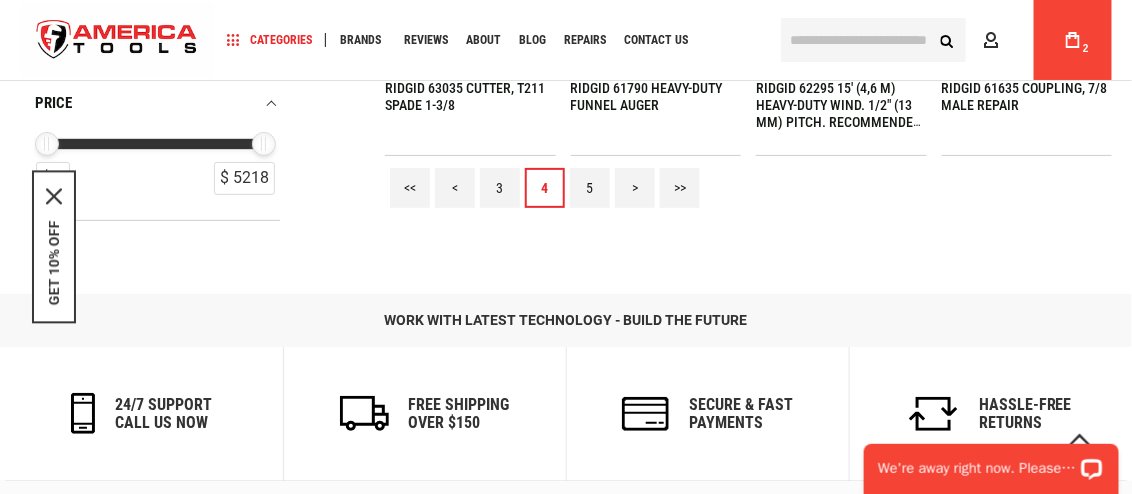 click on "5" at bounding box center [590, 188] 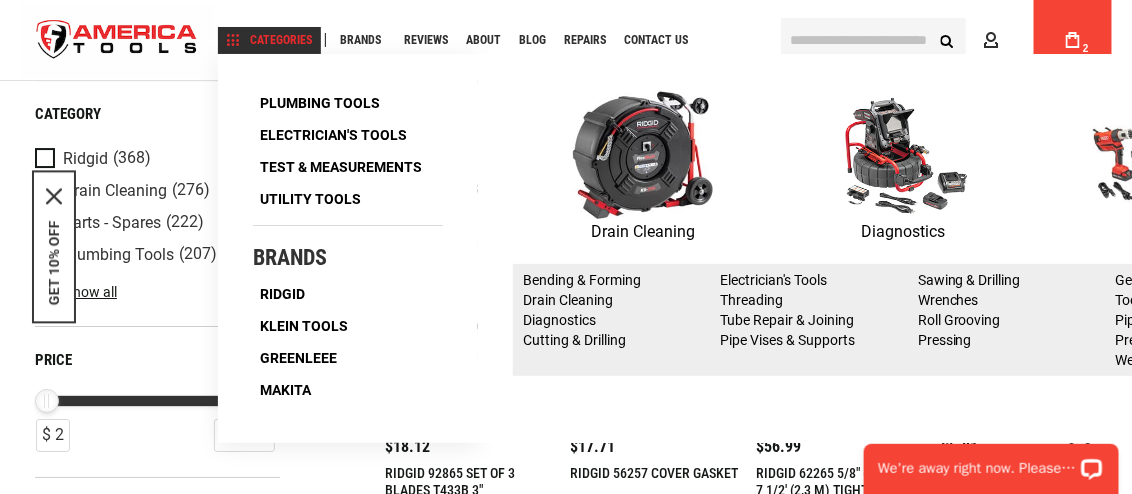 scroll, scrollTop: 1999, scrollLeft: 0, axis: vertical 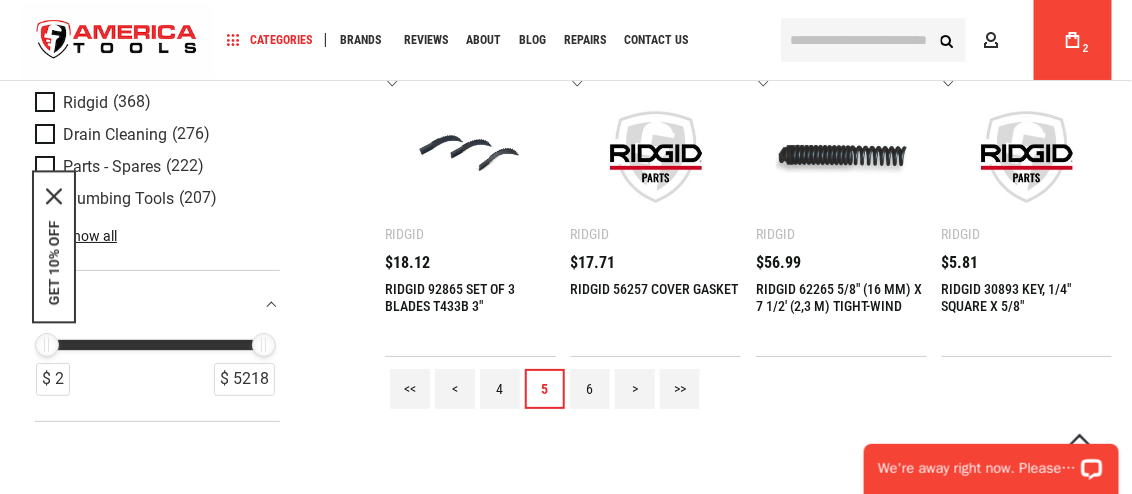 click on "6" at bounding box center [590, 389] 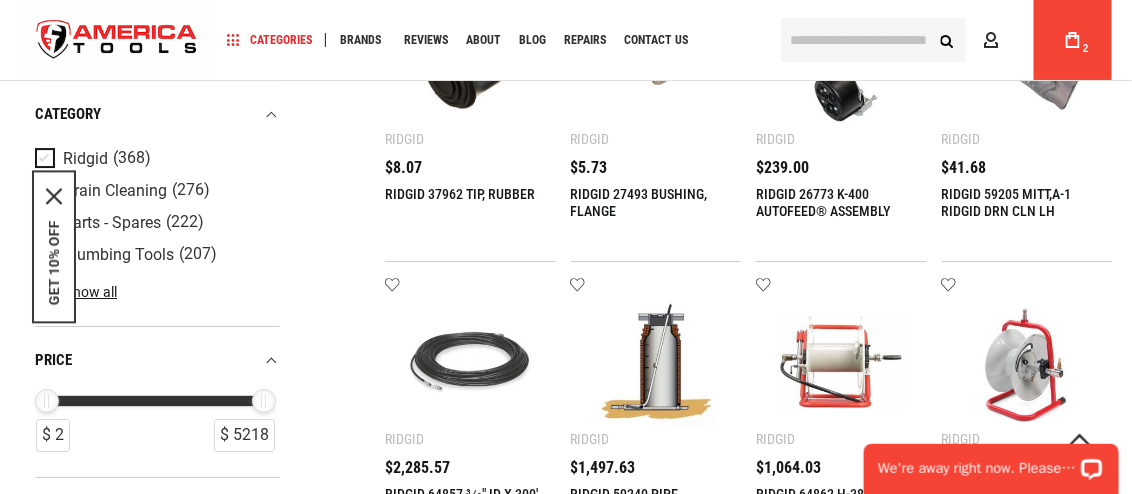 scroll, scrollTop: 1799, scrollLeft: 0, axis: vertical 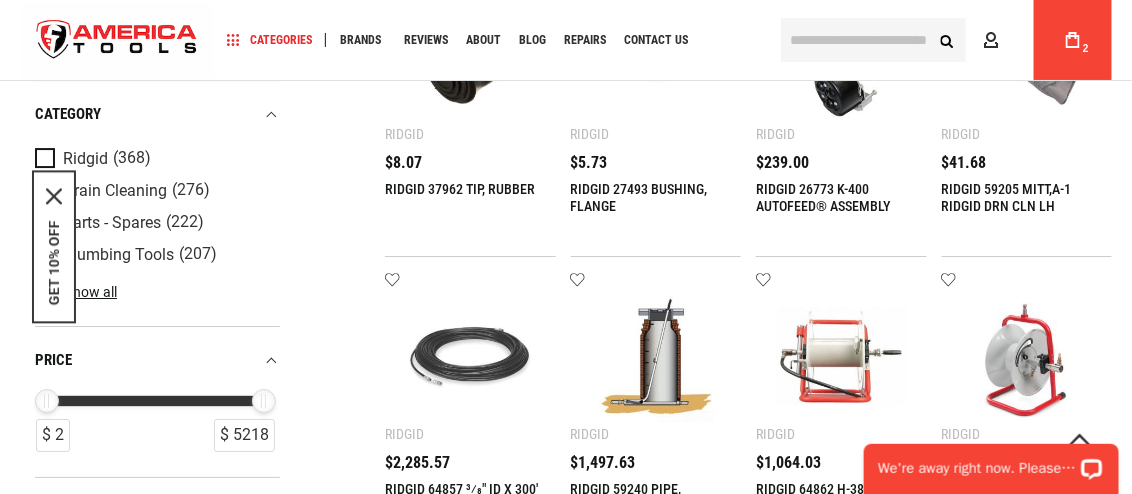 click on "RIDGID 37962 TIP, RUBBER" at bounding box center (460, 189) 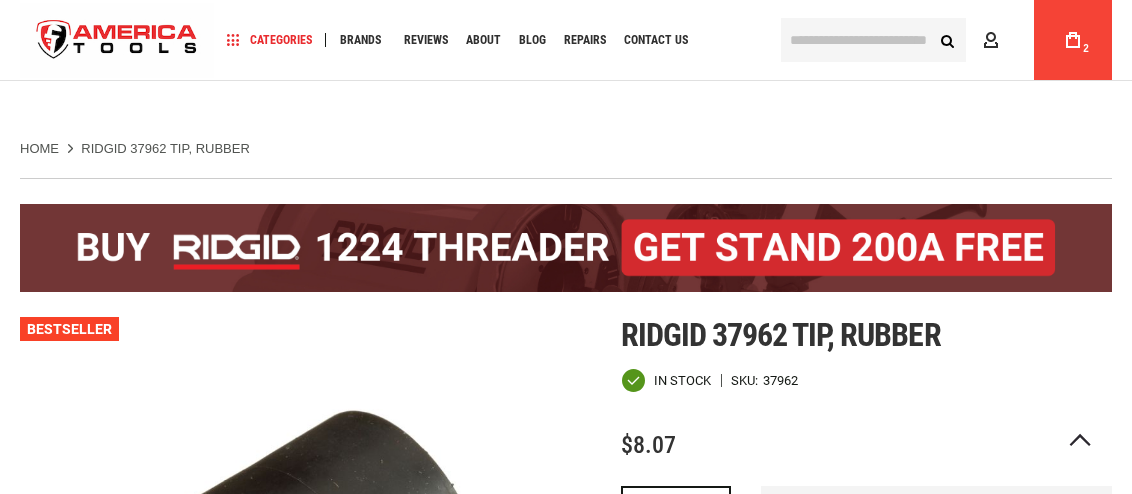 scroll, scrollTop: 199, scrollLeft: 0, axis: vertical 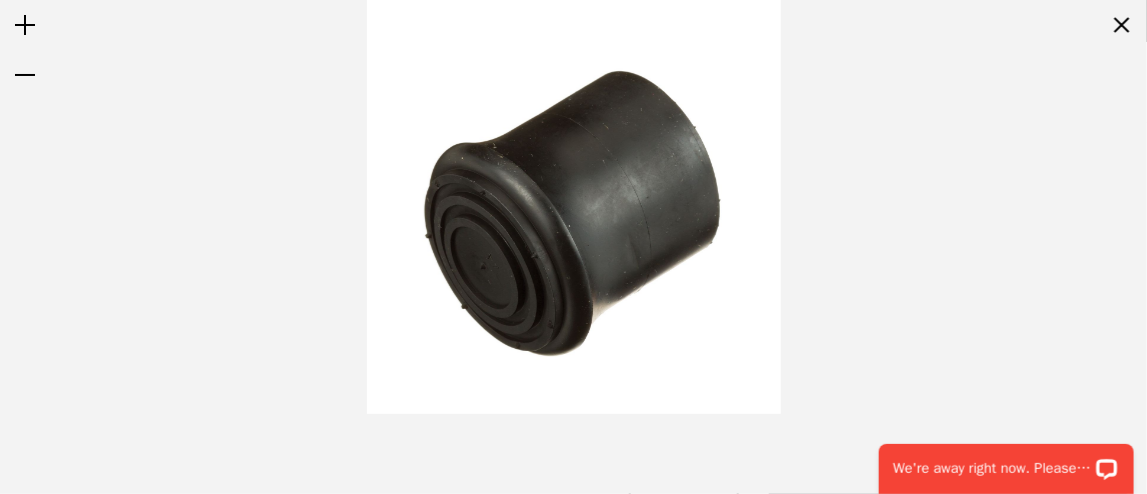drag, startPoint x: 614, startPoint y: 250, endPoint x: 400, endPoint y: 196, distance: 220.70795 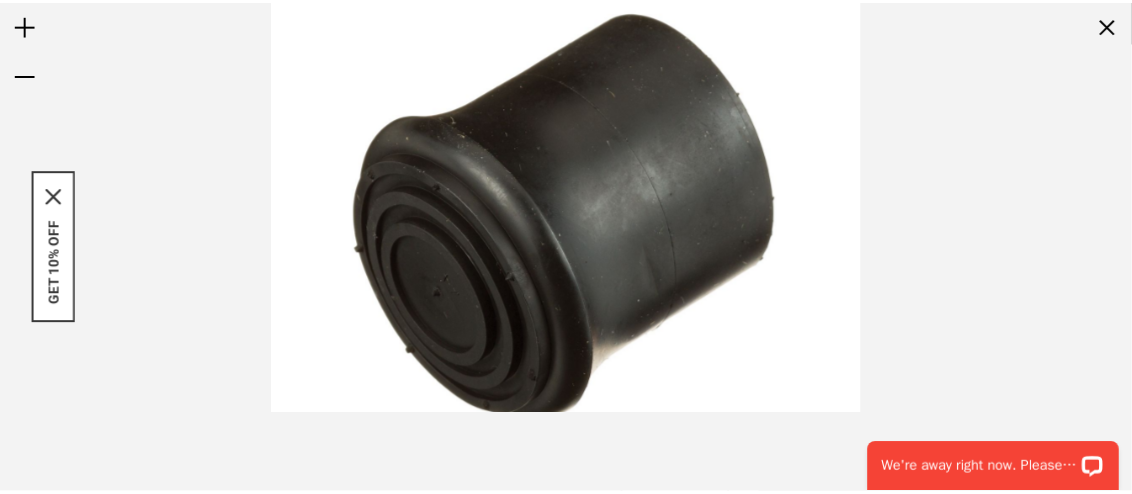 scroll, scrollTop: 199, scrollLeft: 0, axis: vertical 